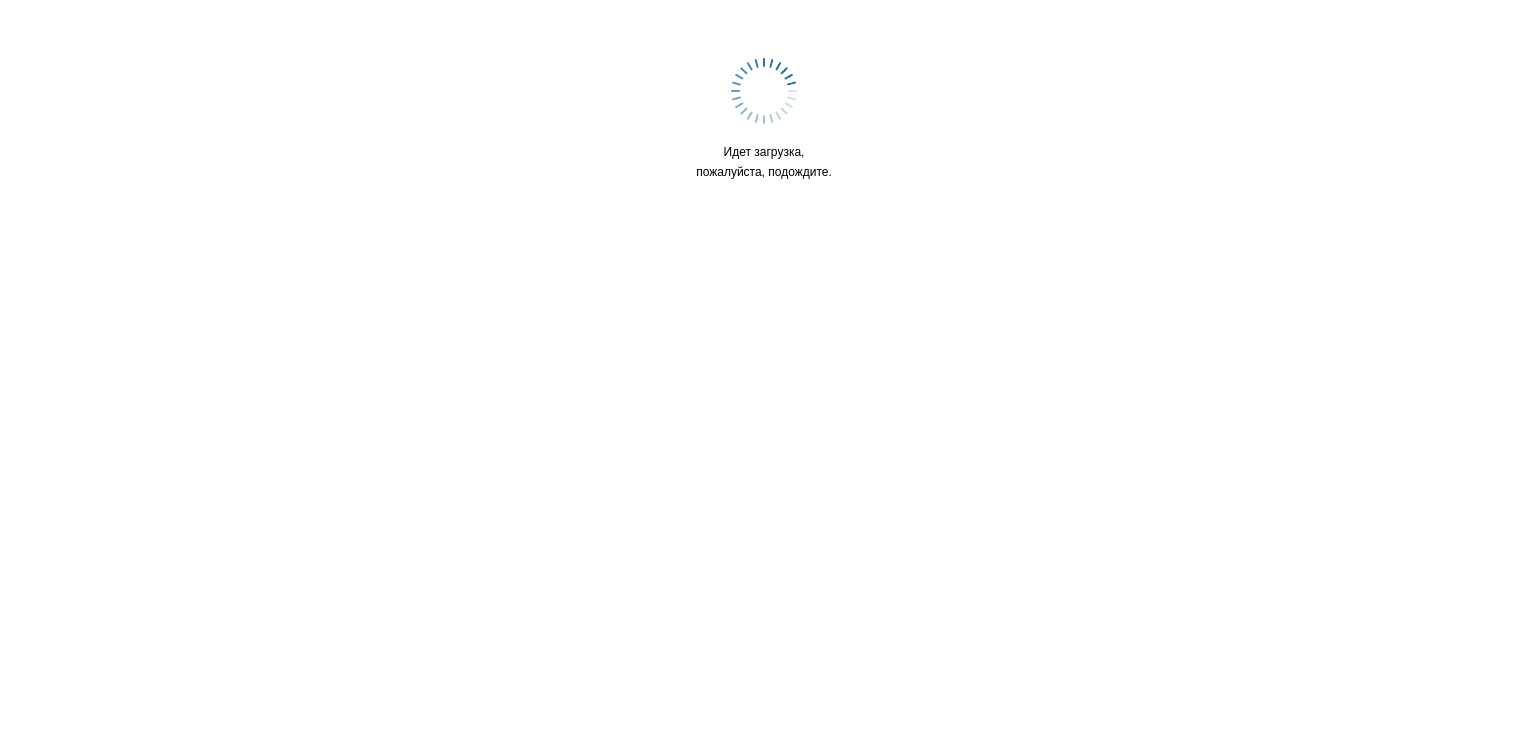 scroll, scrollTop: 0, scrollLeft: 0, axis: both 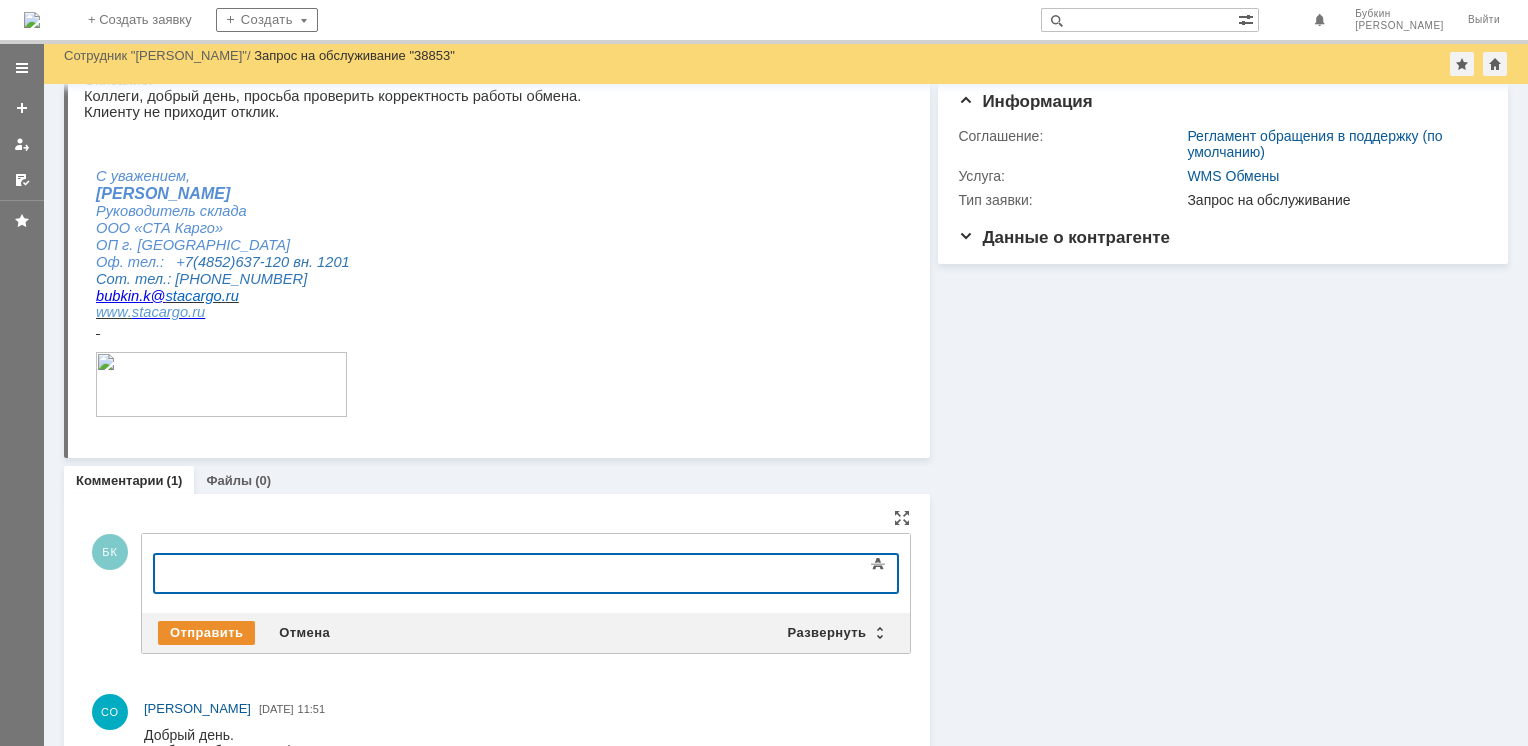 type 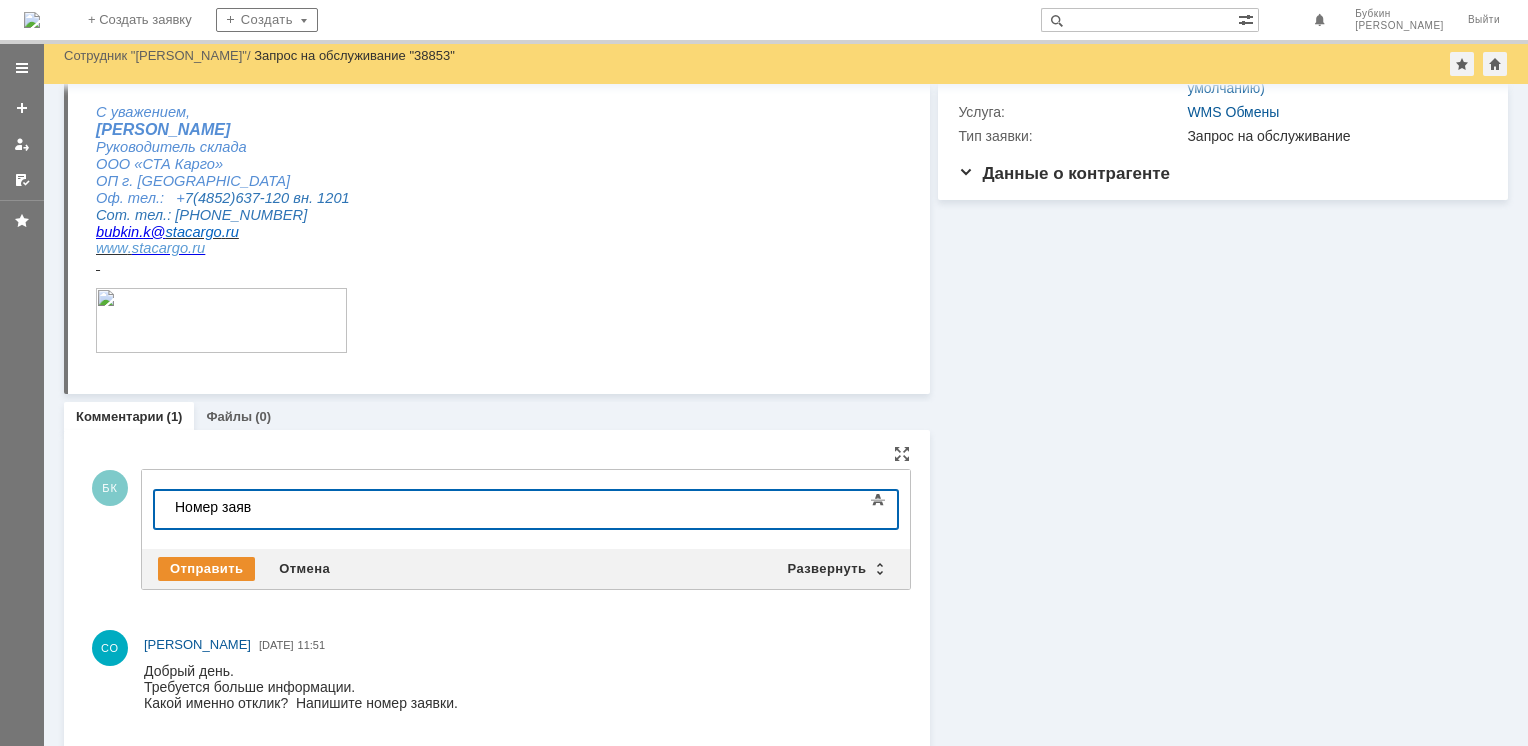 scroll, scrollTop: 187, scrollLeft: 0, axis: vertical 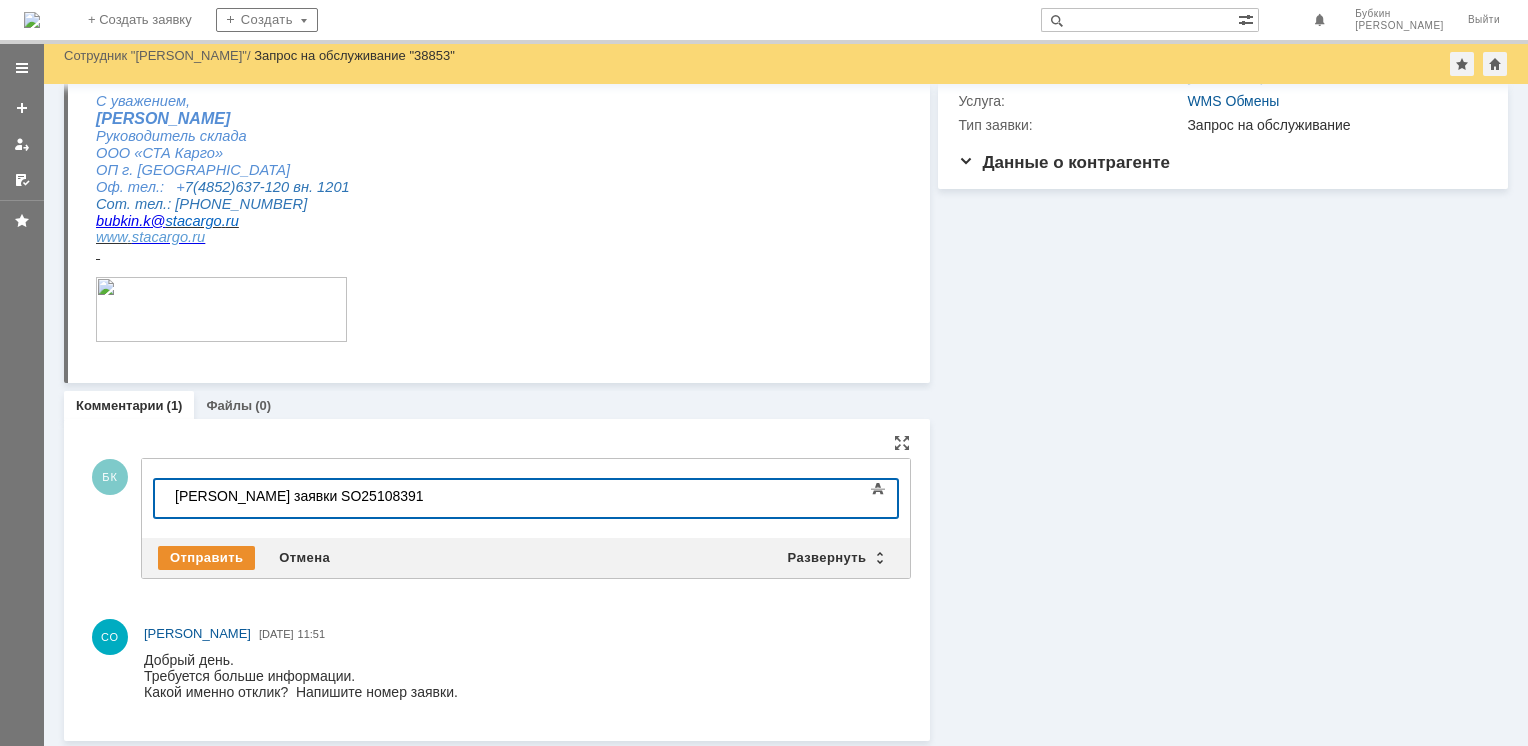 click on "Номер заявки SO25108391" at bounding box center [317, 497] 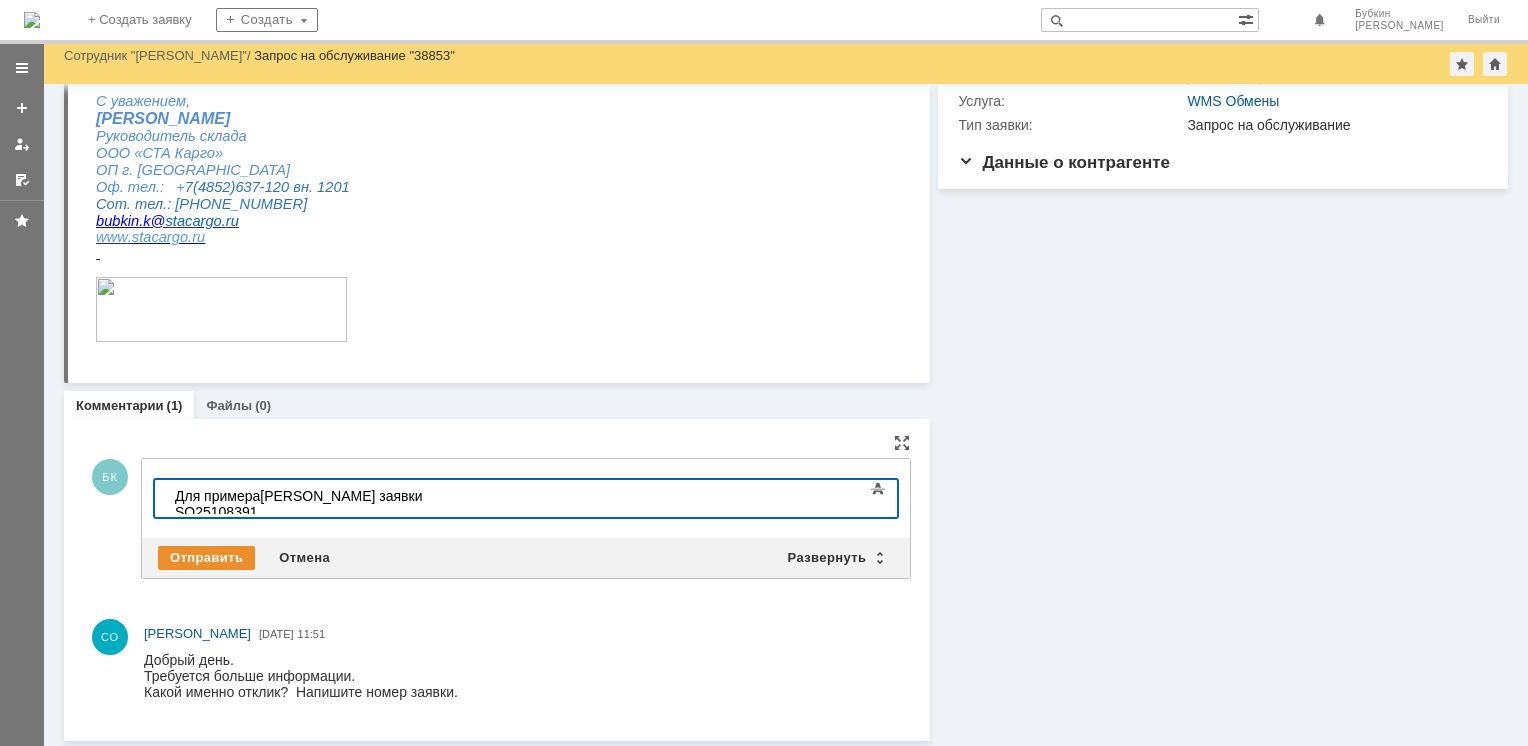 click on "Для примера  Номер заявки SO25108391" at bounding box center [317, 504] 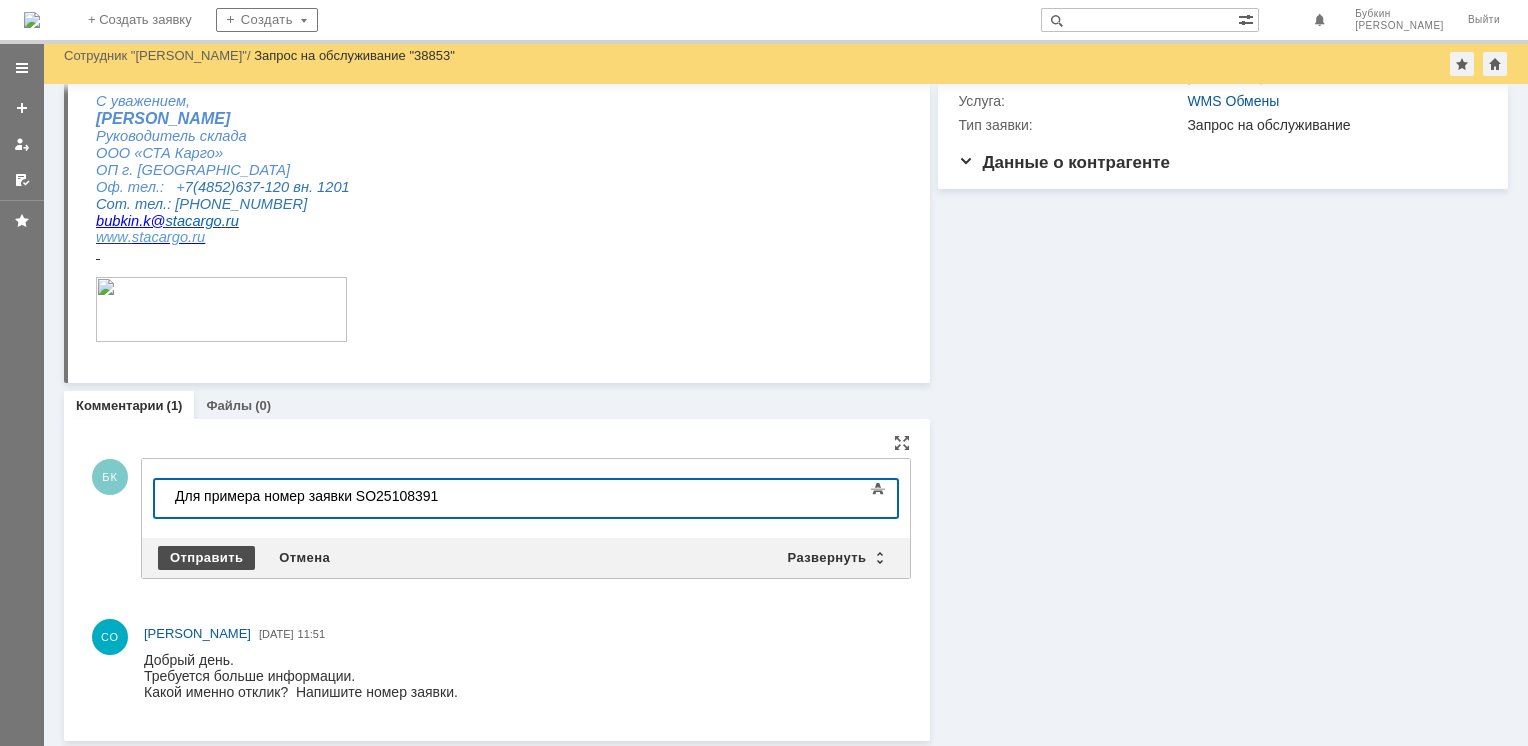 click on "Отправить" at bounding box center (206, 558) 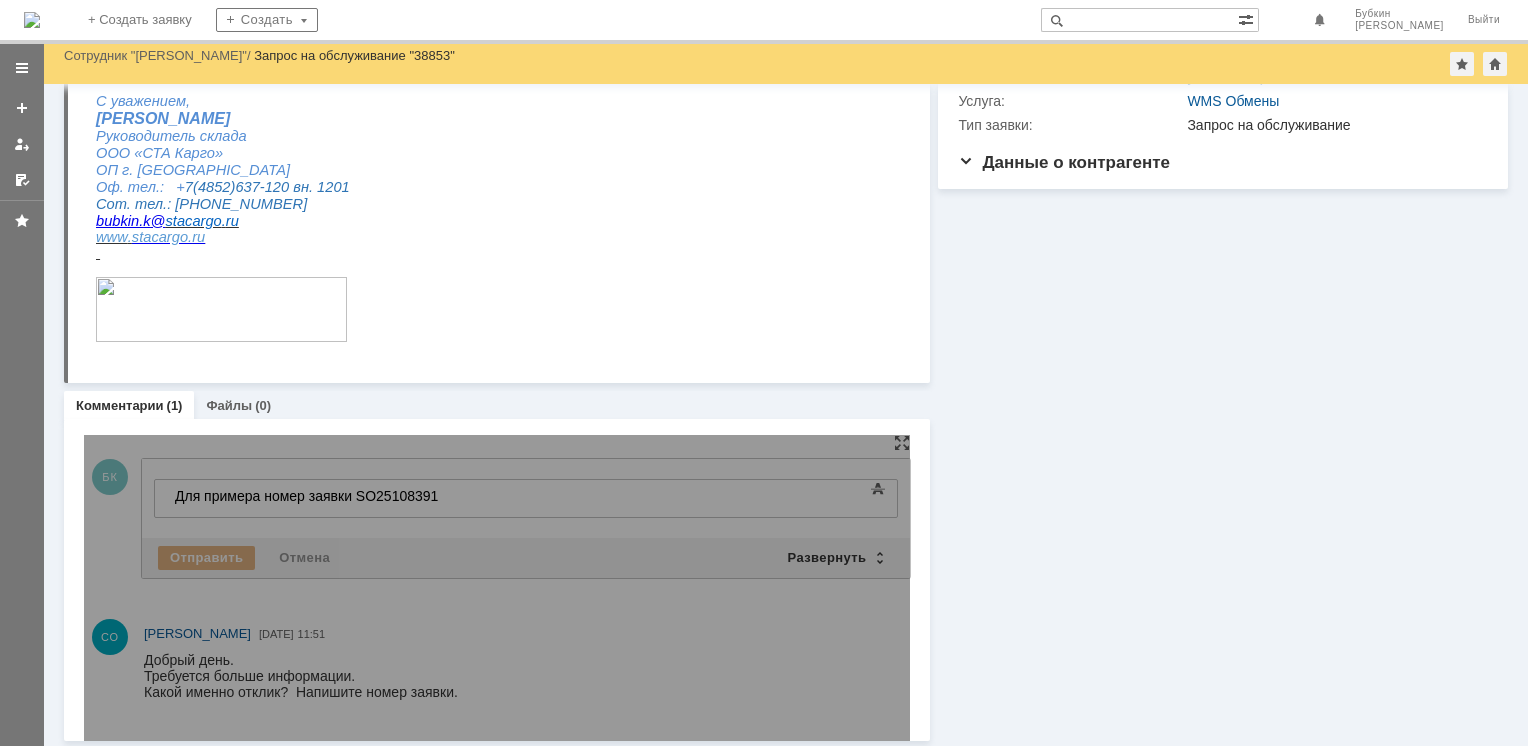 scroll, scrollTop: 0, scrollLeft: 0, axis: both 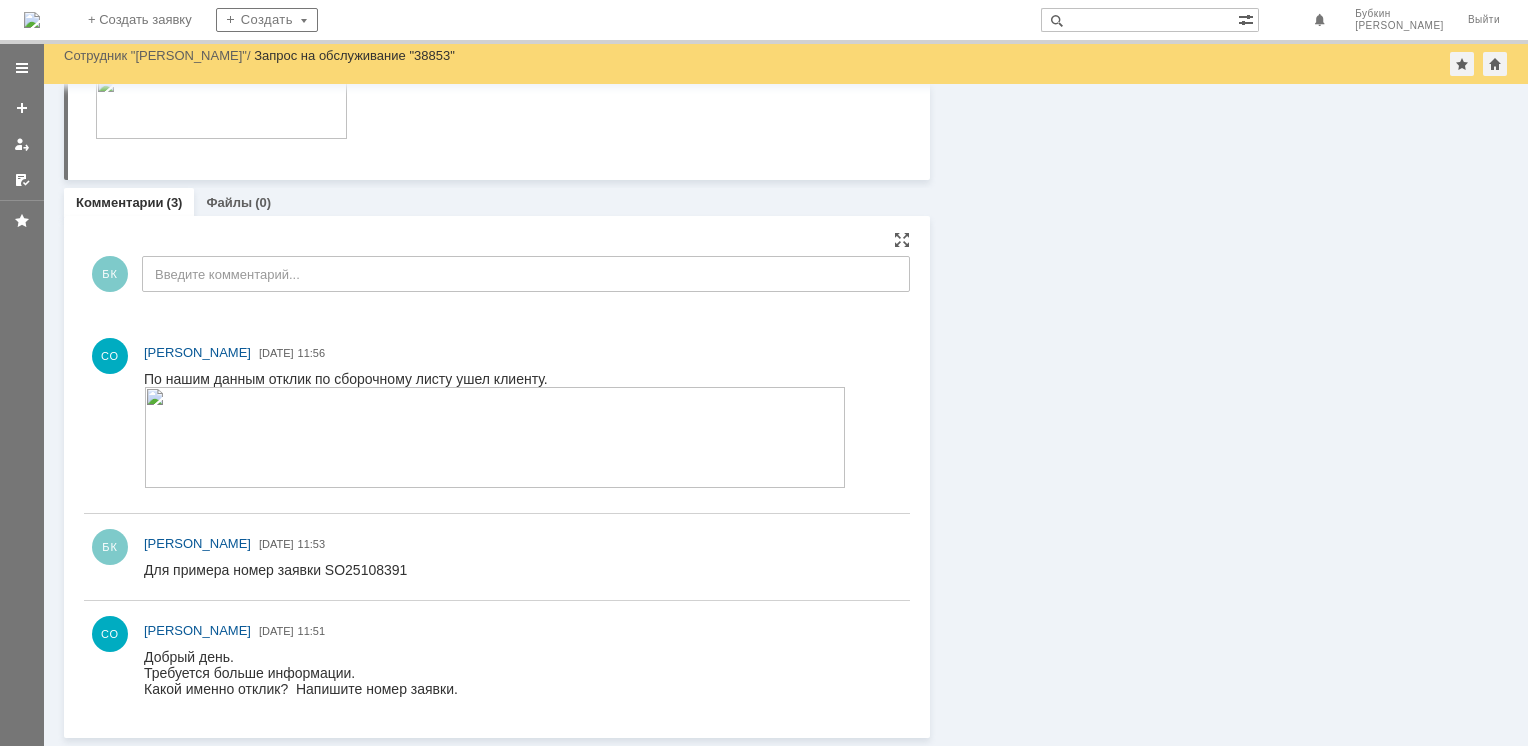 click at bounding box center (495, 437) 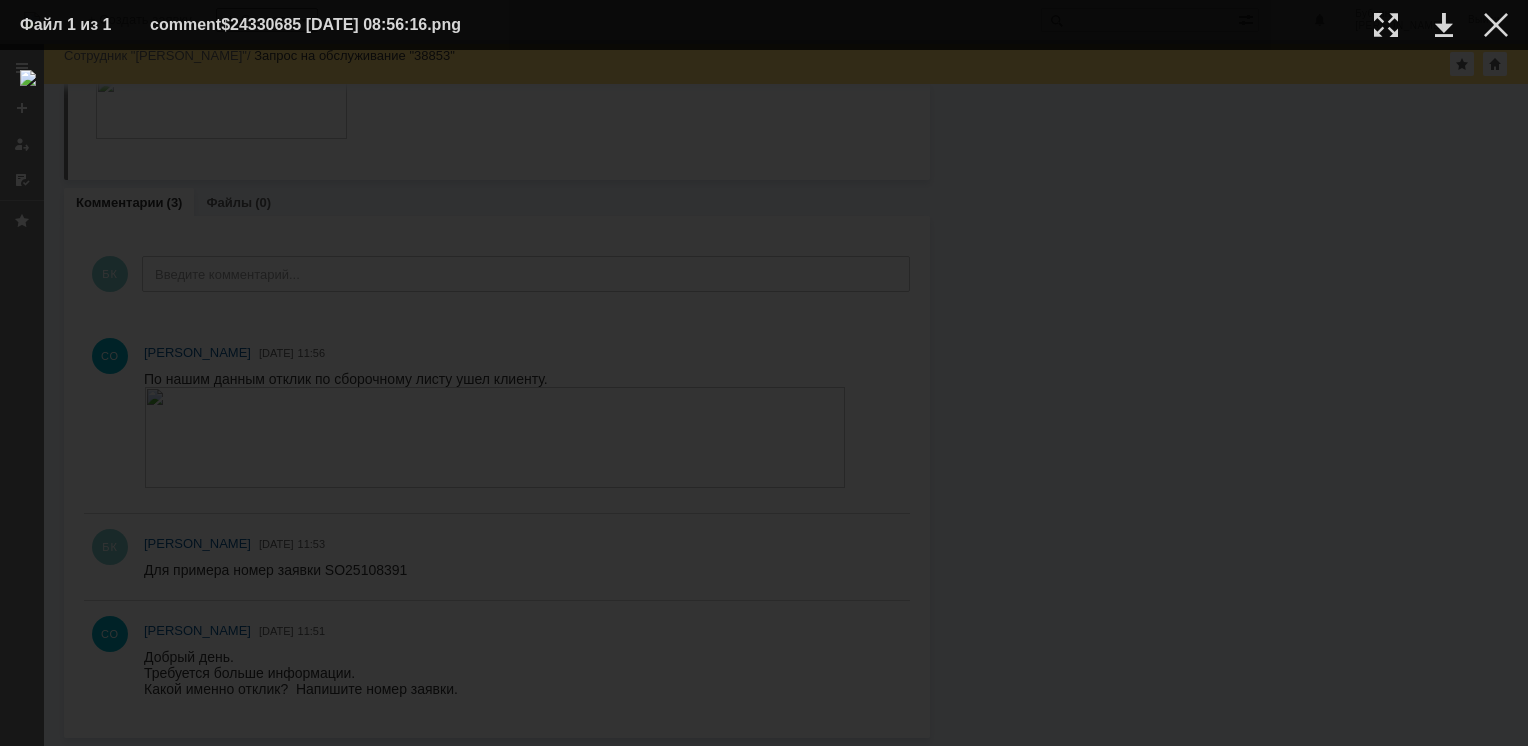 click at bounding box center [764, 398] 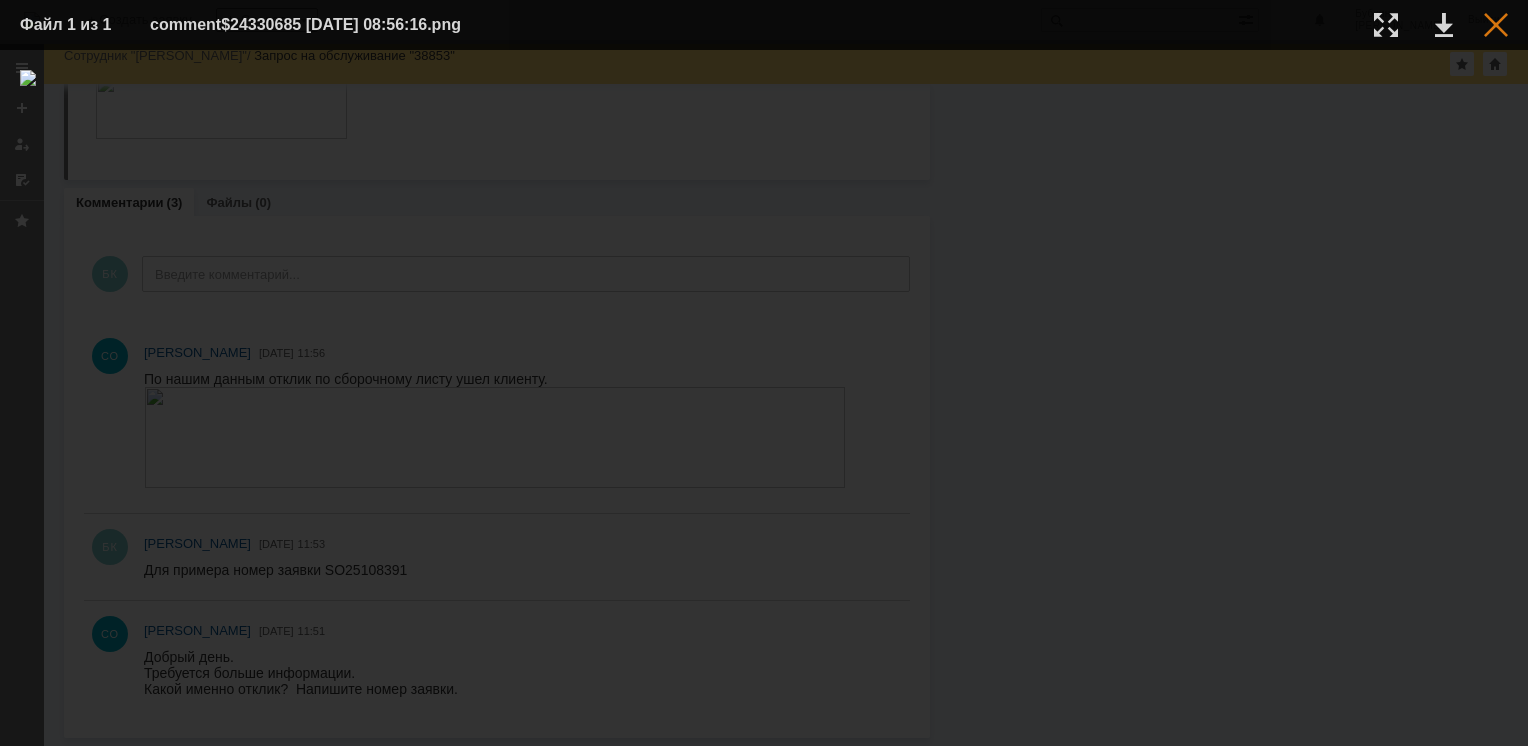 click at bounding box center (1496, 25) 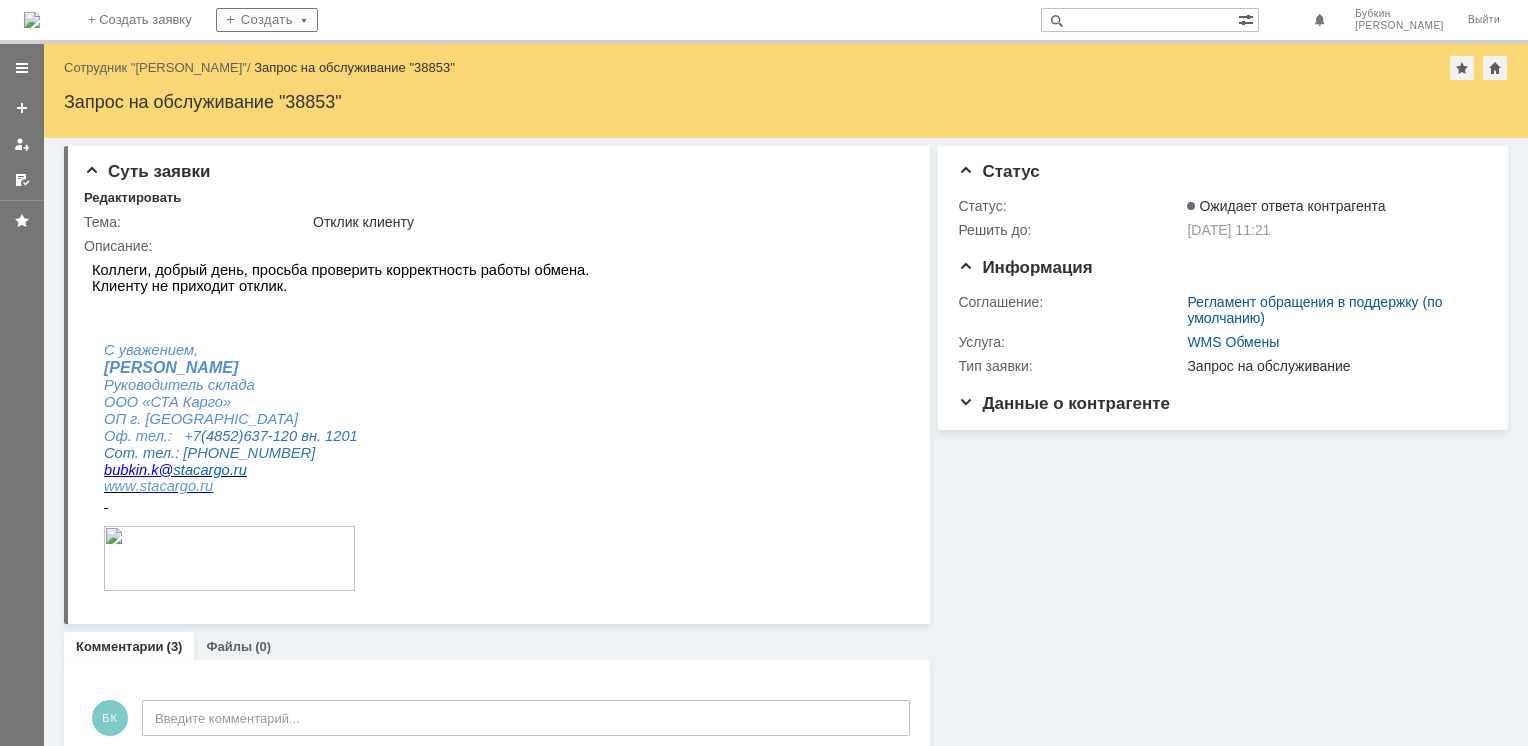 scroll, scrollTop: 0, scrollLeft: 0, axis: both 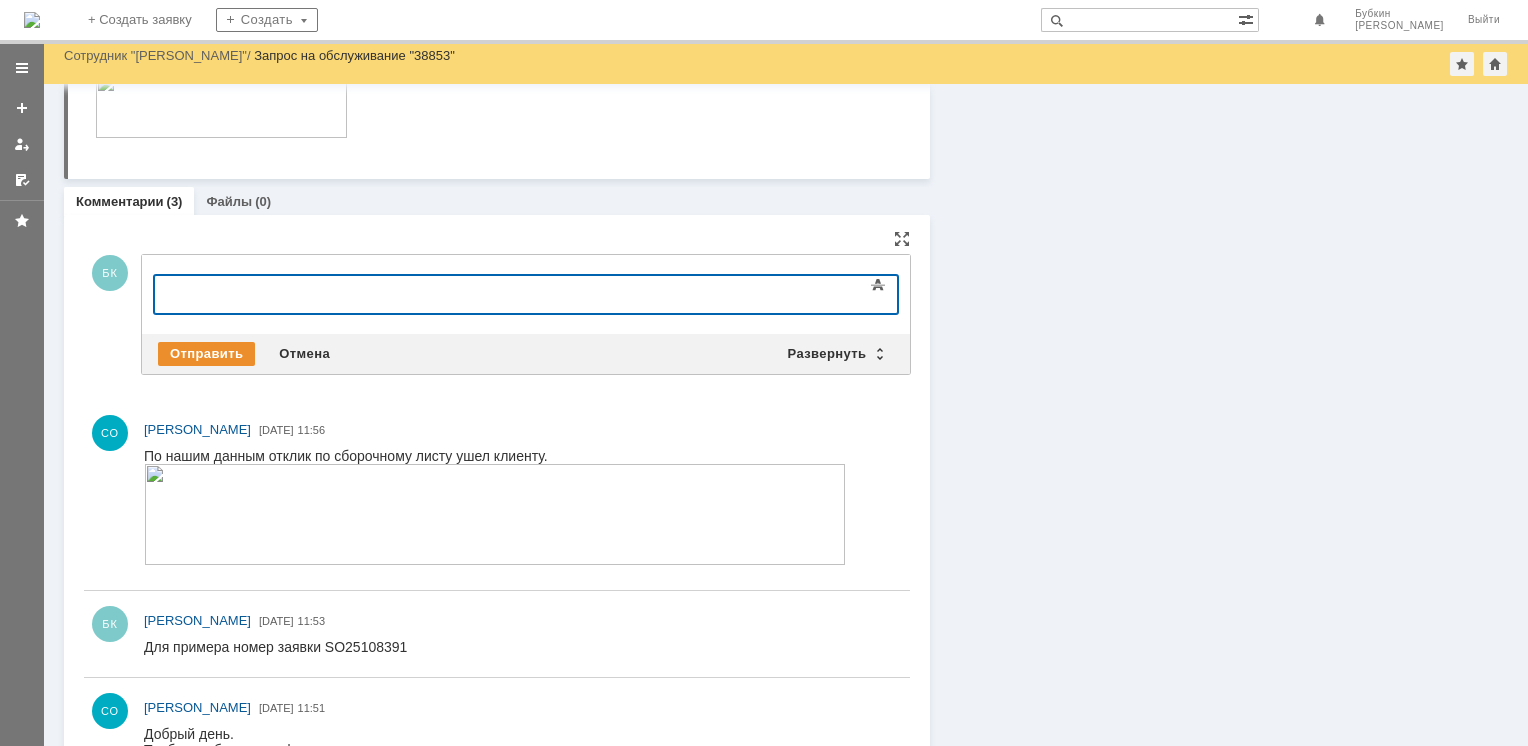 type 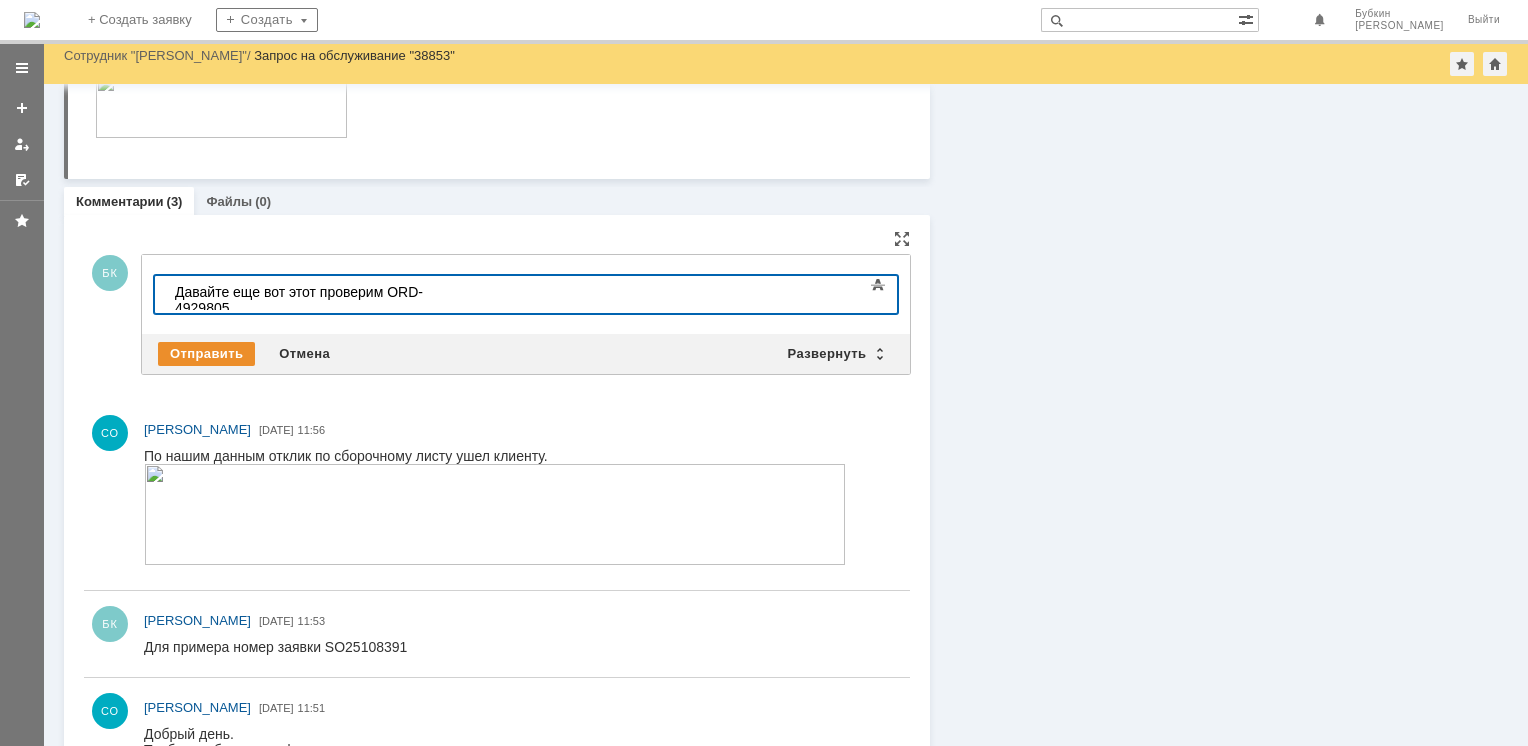 scroll, scrollTop: 209, scrollLeft: 6, axis: both 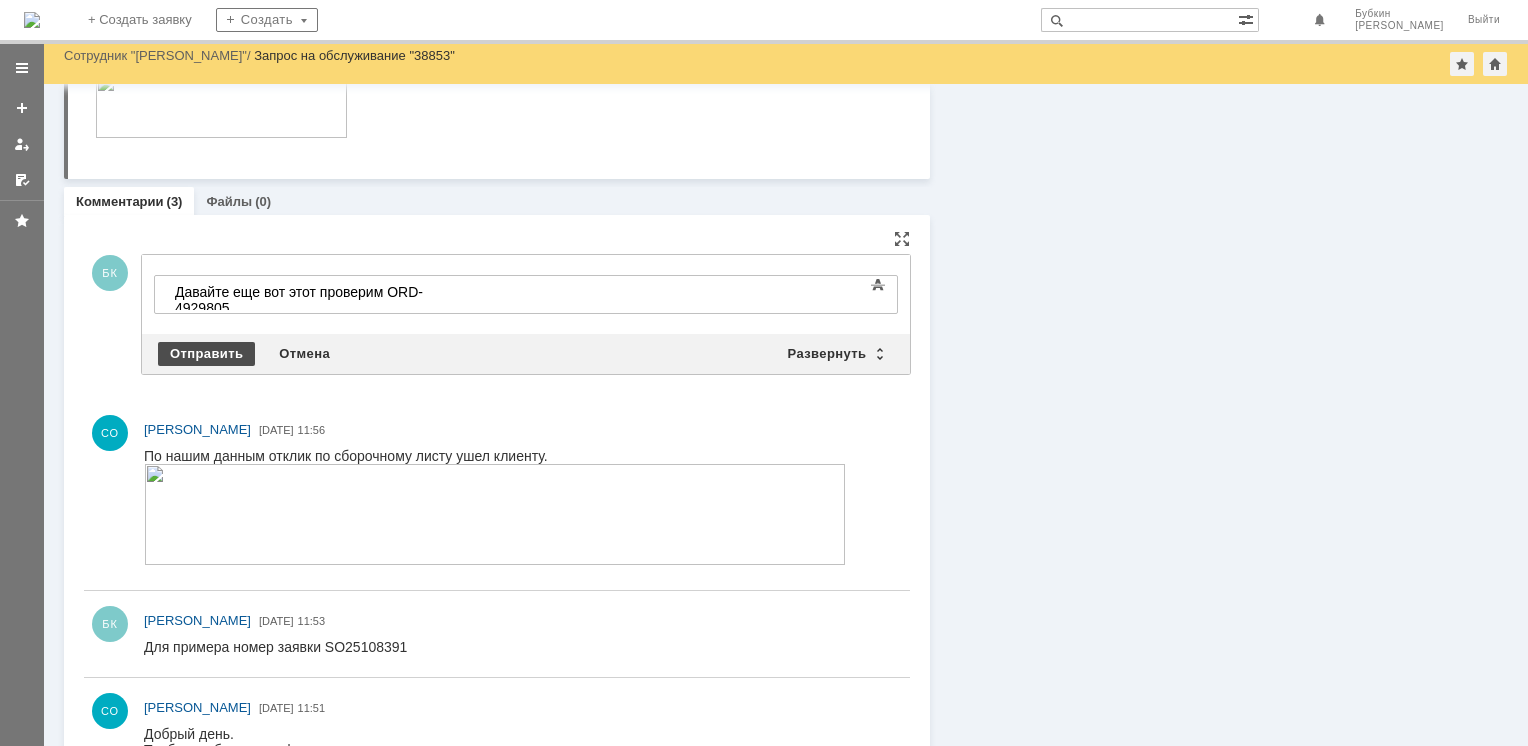 click on "Отправить" at bounding box center [206, 354] 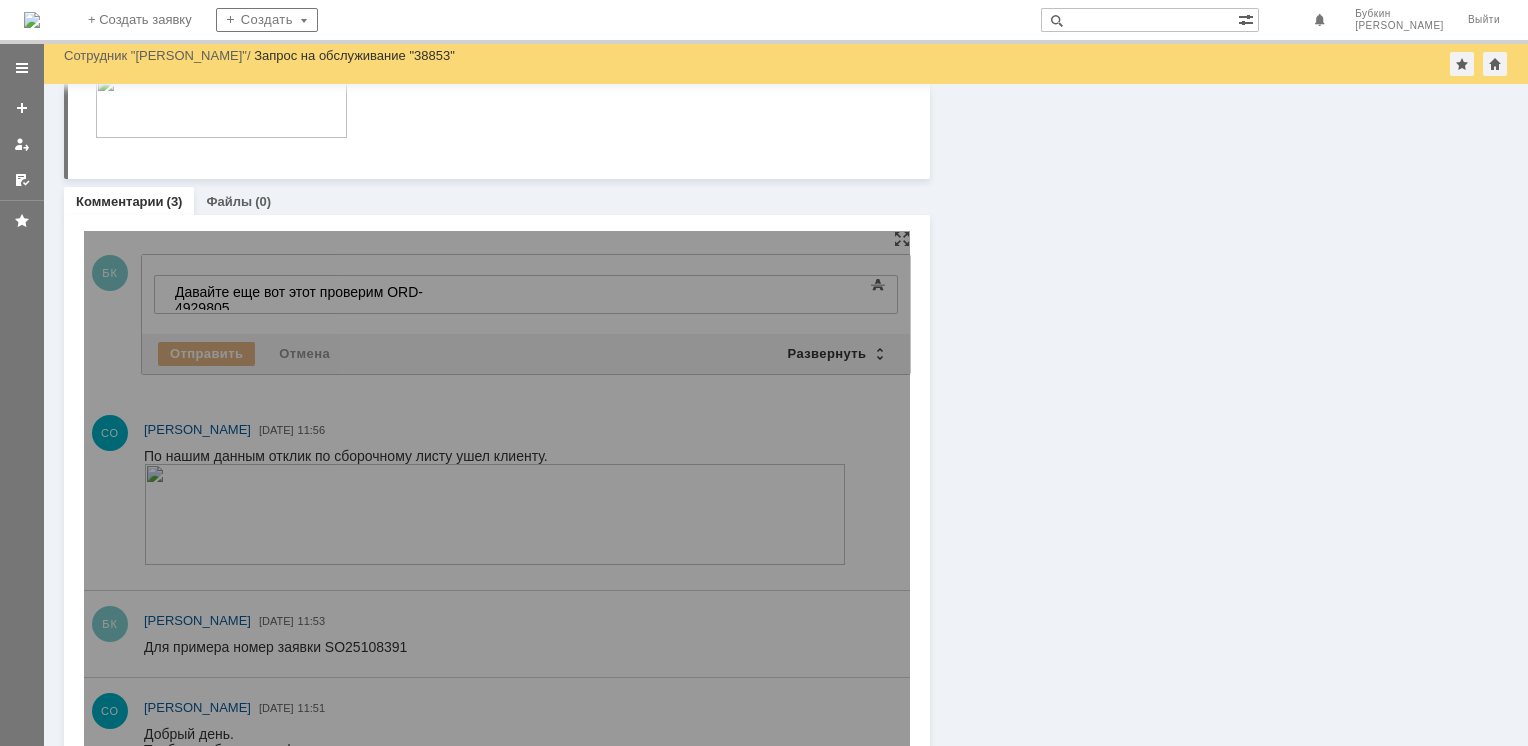 scroll, scrollTop: 0, scrollLeft: 0, axis: both 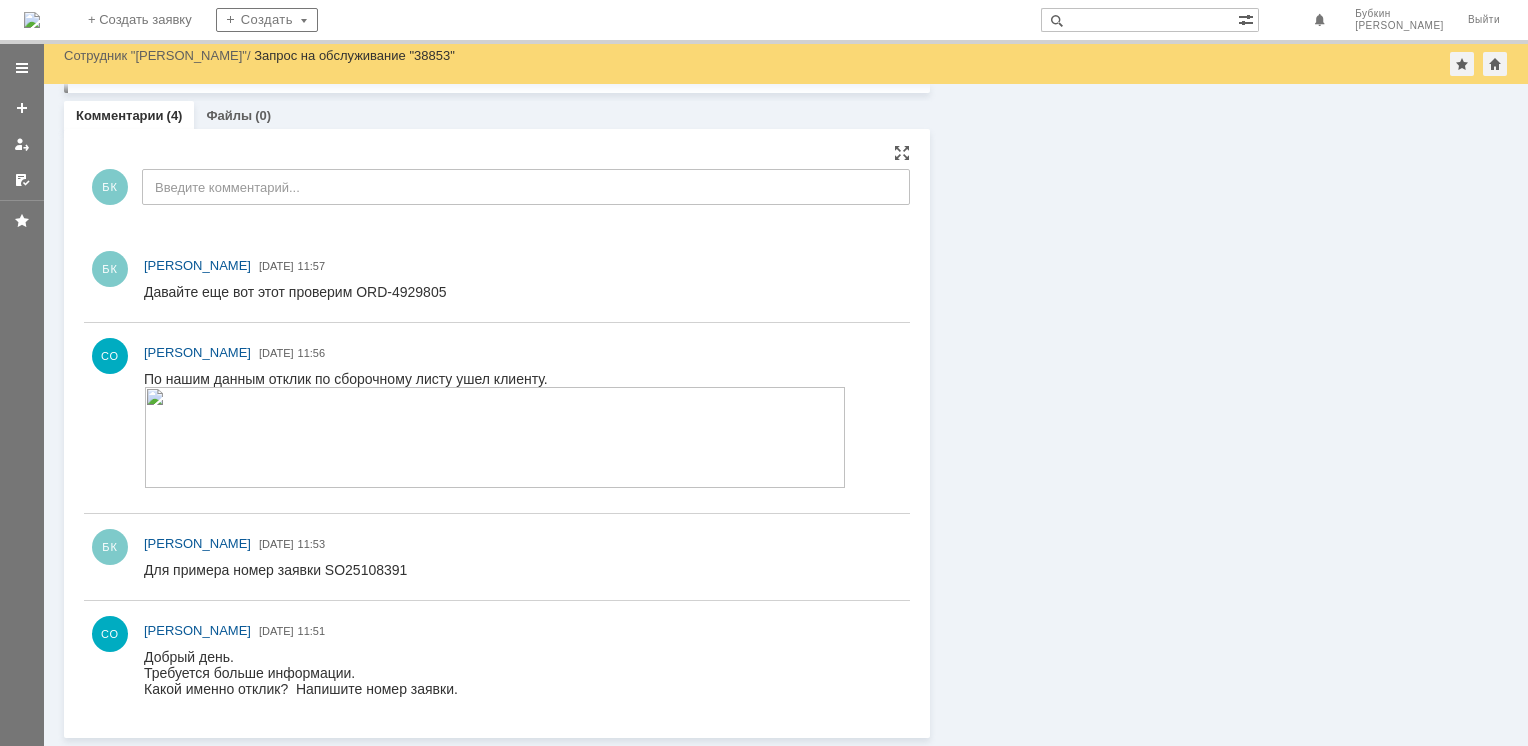 click at bounding box center [495, 437] 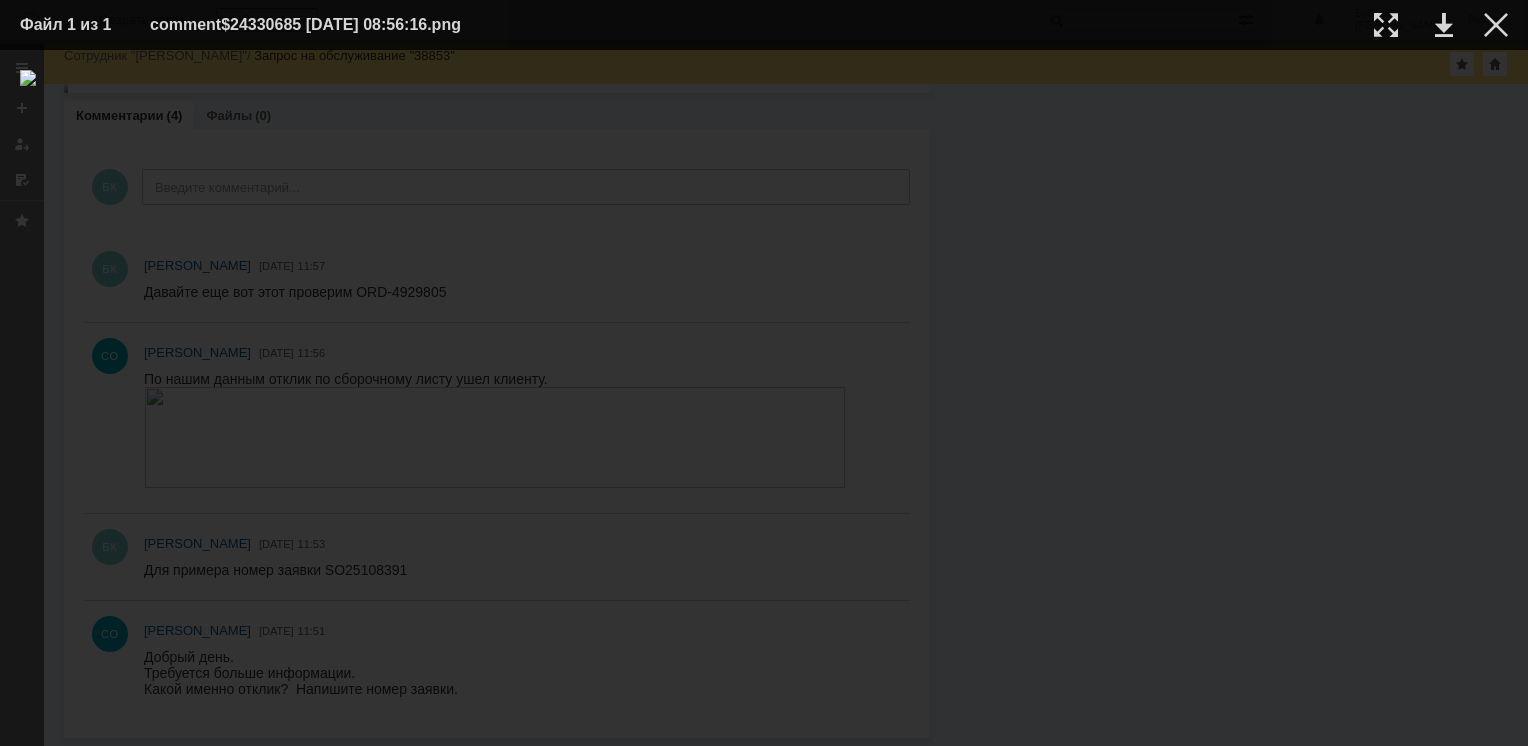 click at bounding box center [764, 398] 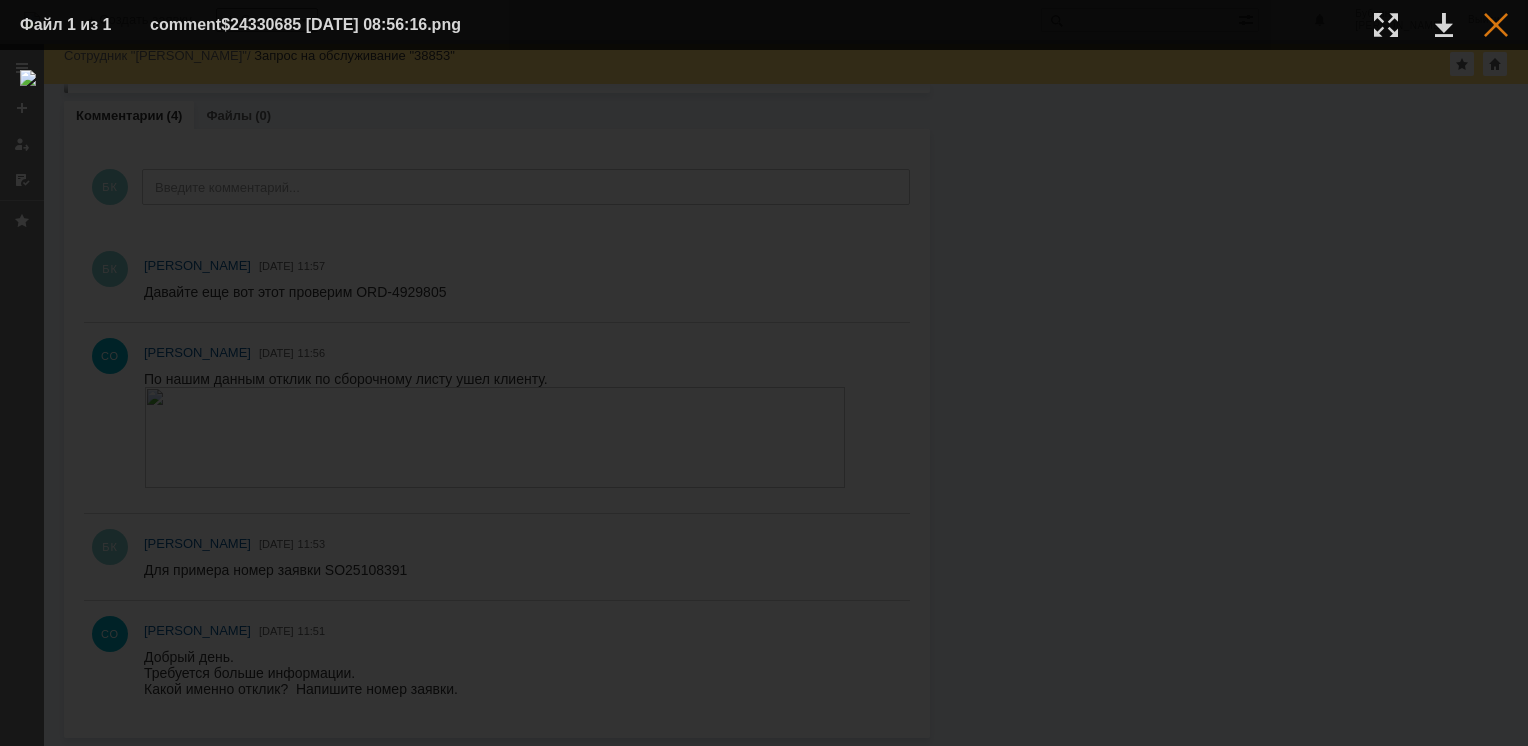 click at bounding box center (1496, 25) 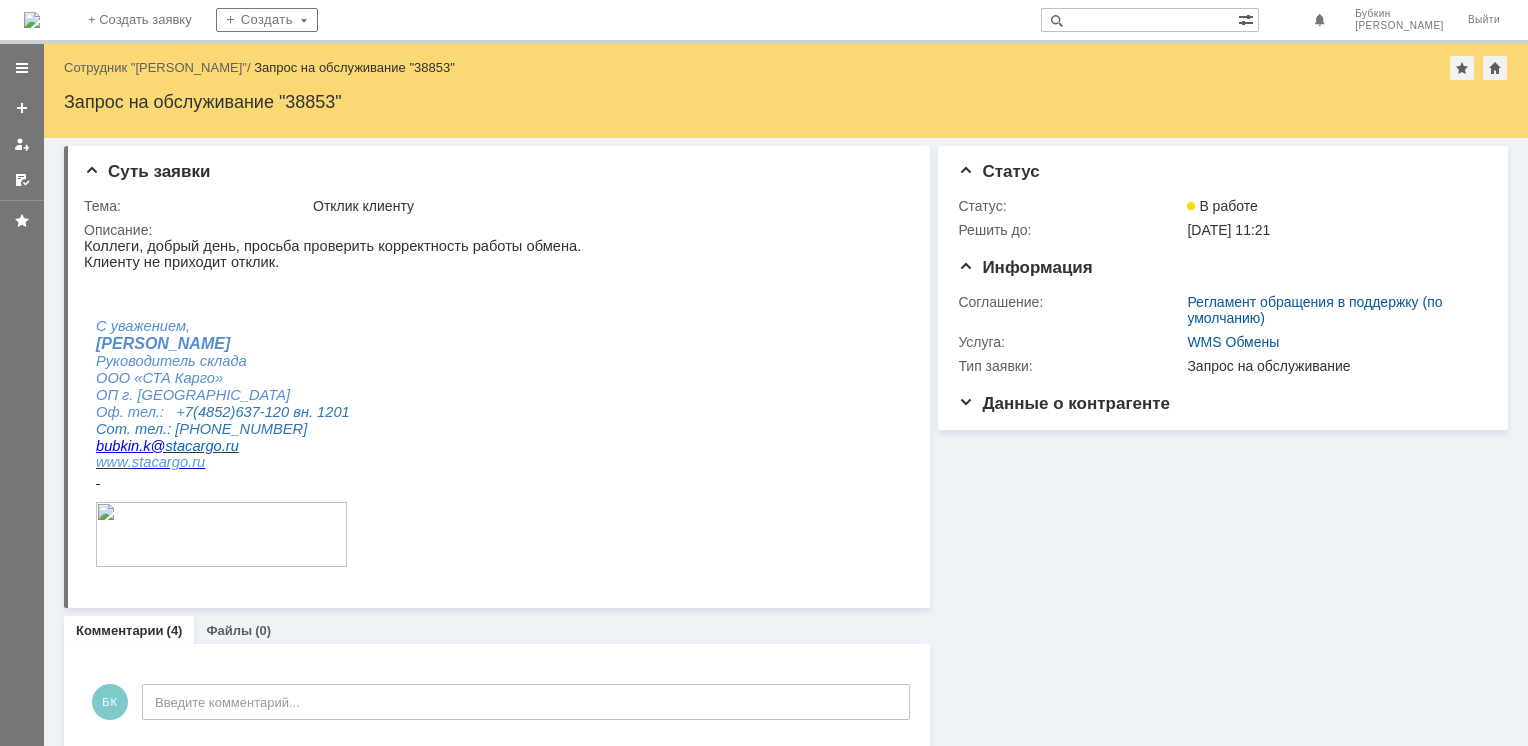 scroll, scrollTop: 0, scrollLeft: 0, axis: both 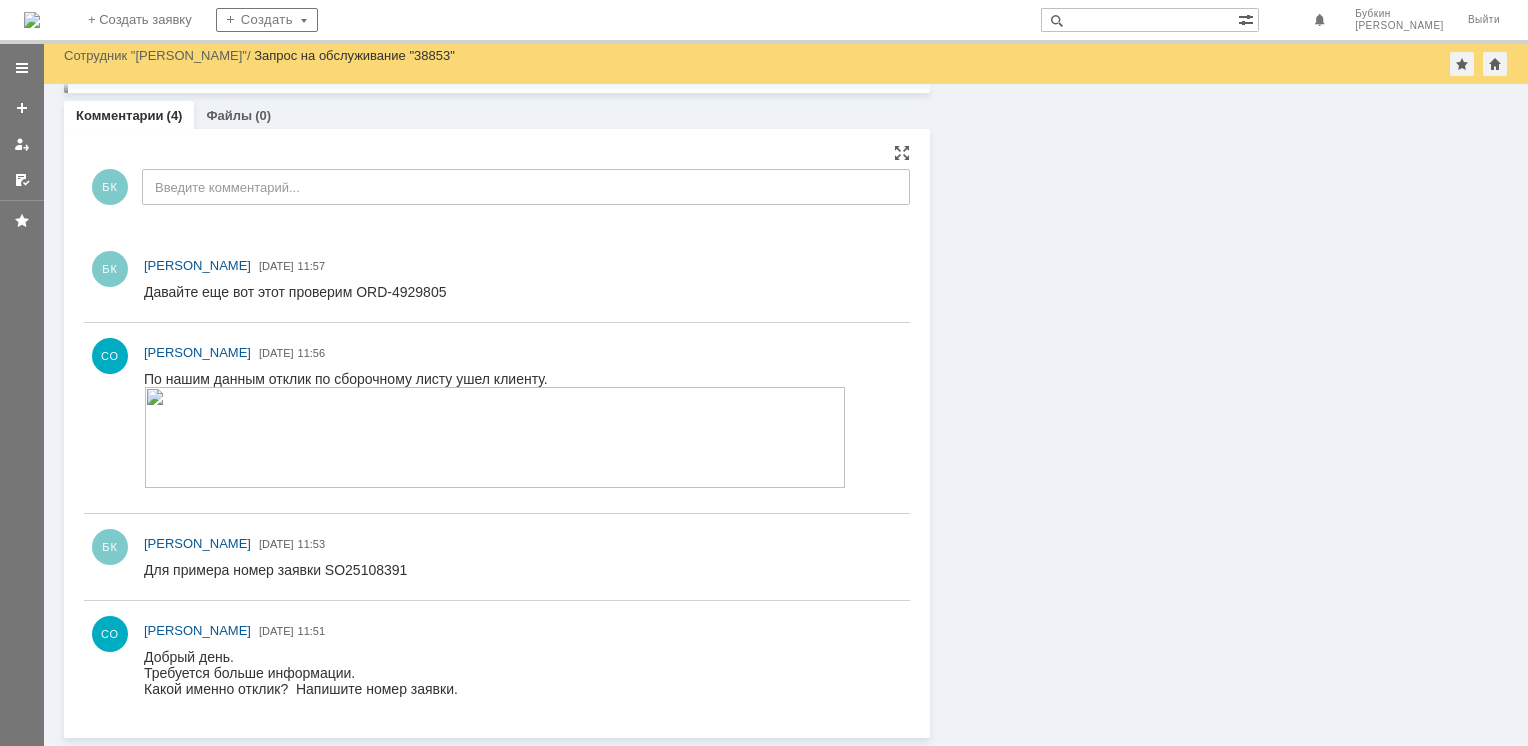 click at bounding box center (495, 437) 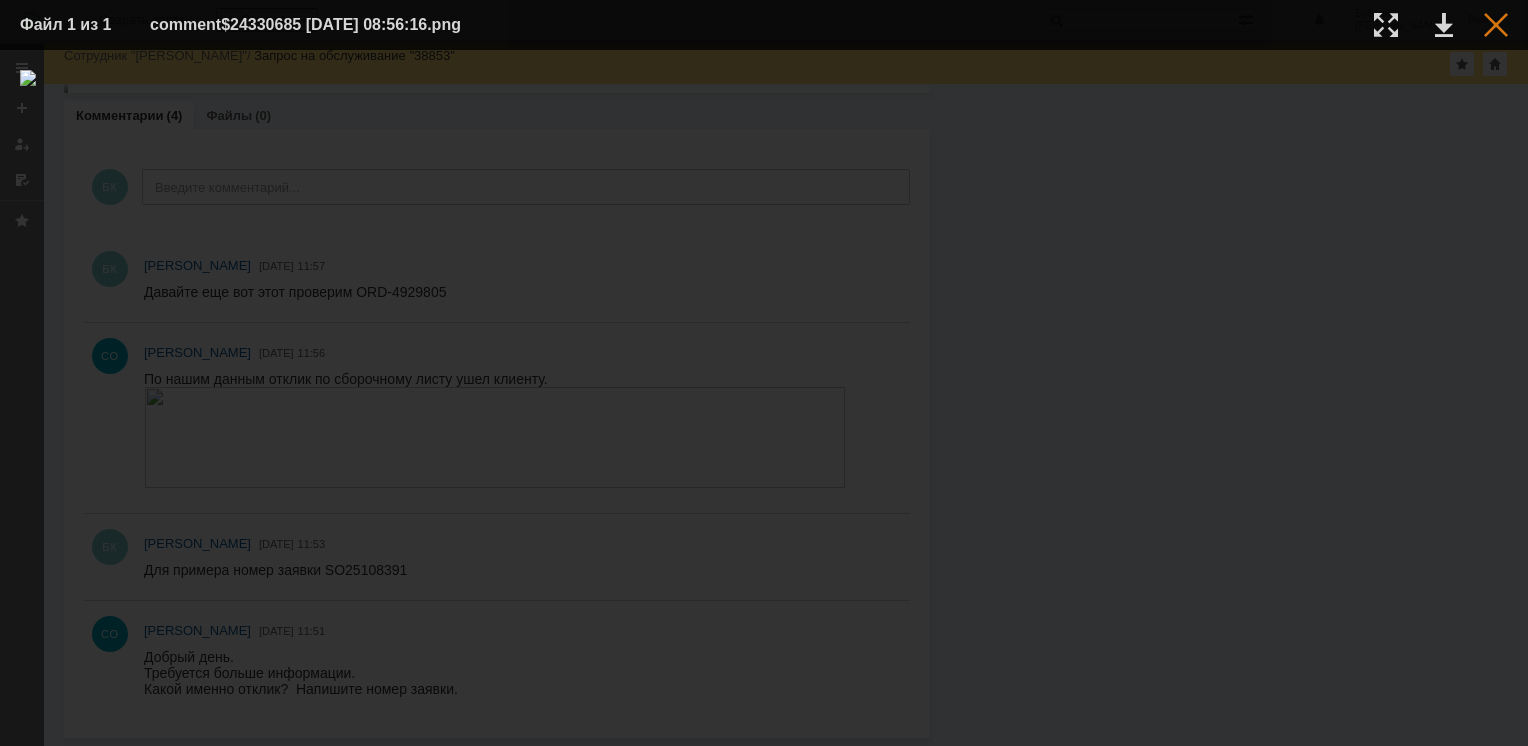 click at bounding box center (1496, 25) 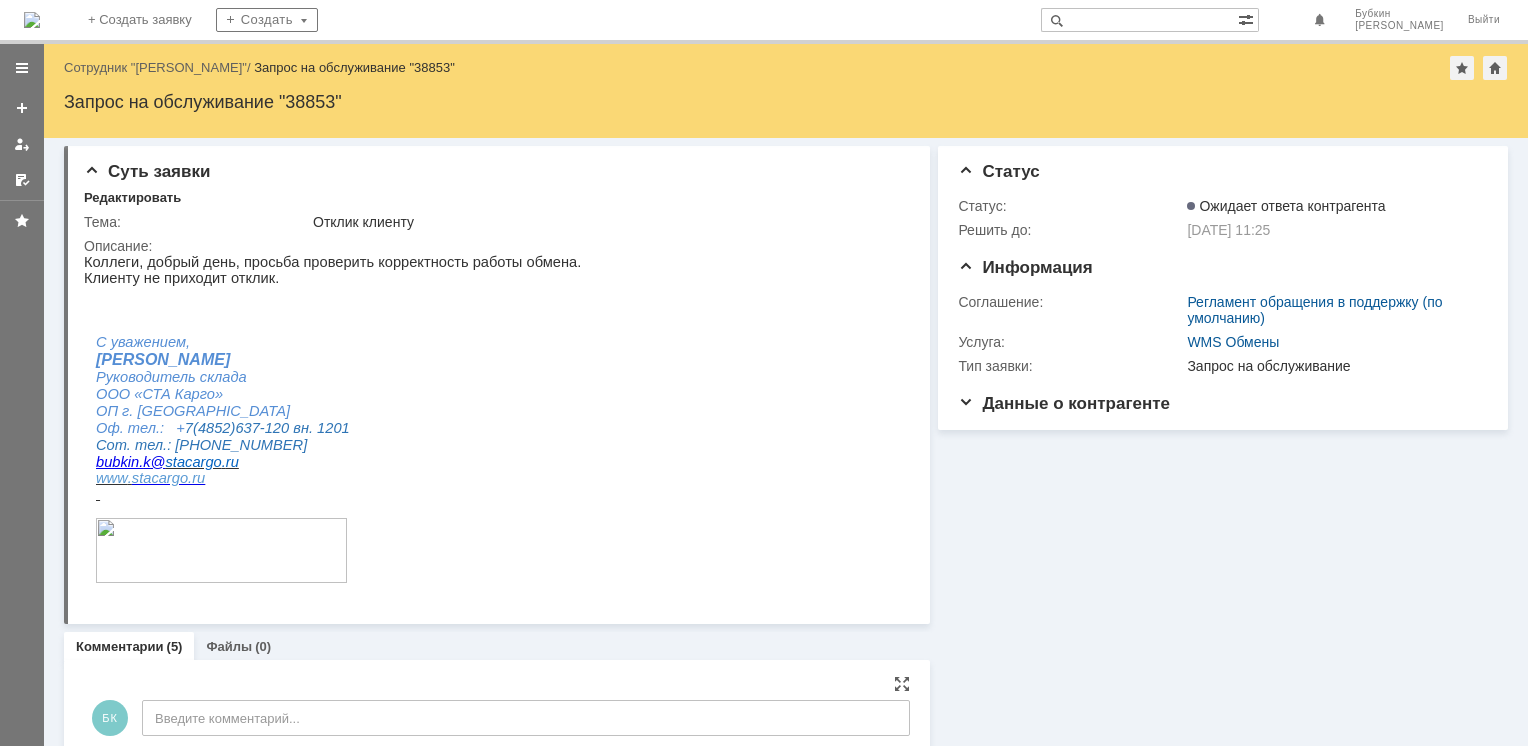 scroll, scrollTop: 0, scrollLeft: 0, axis: both 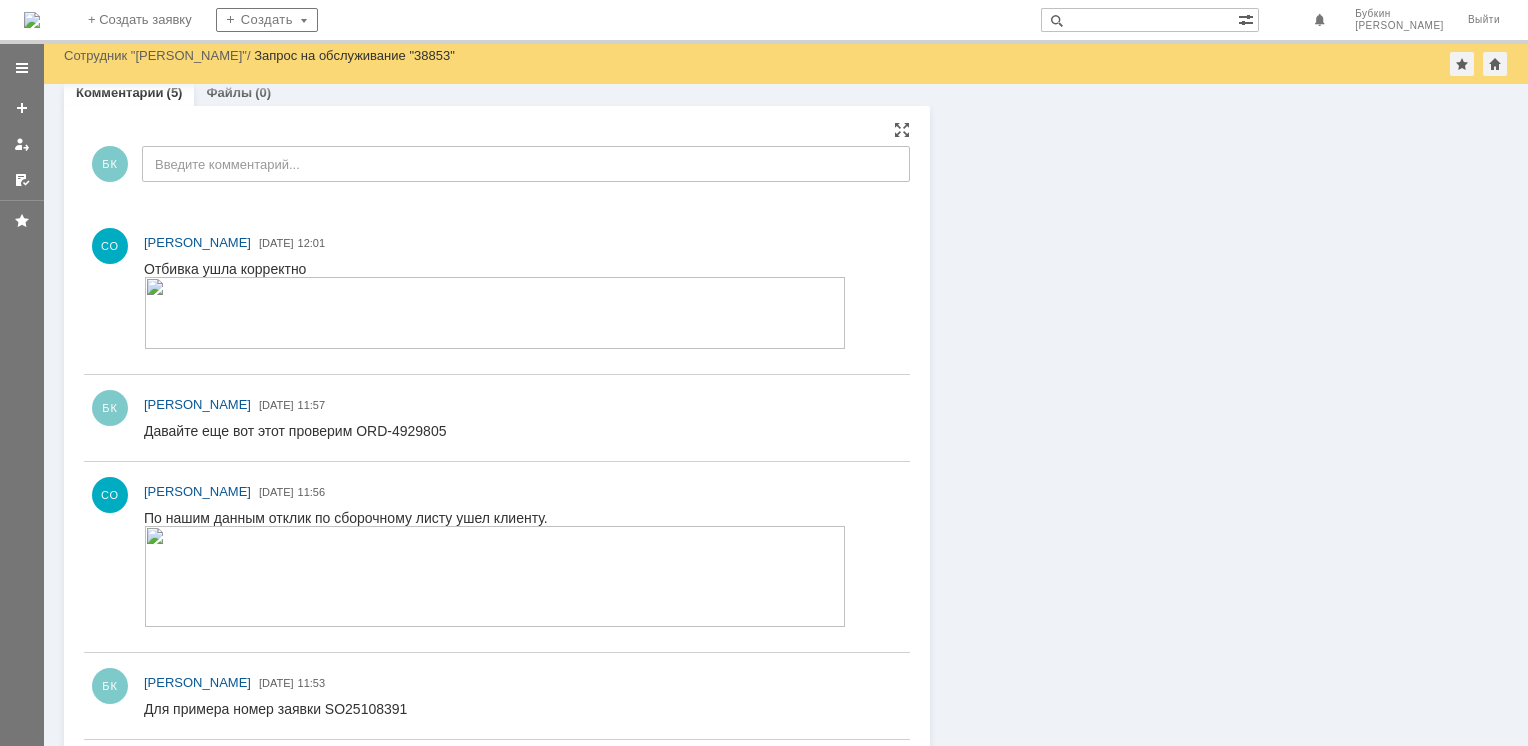 click at bounding box center (495, 576) 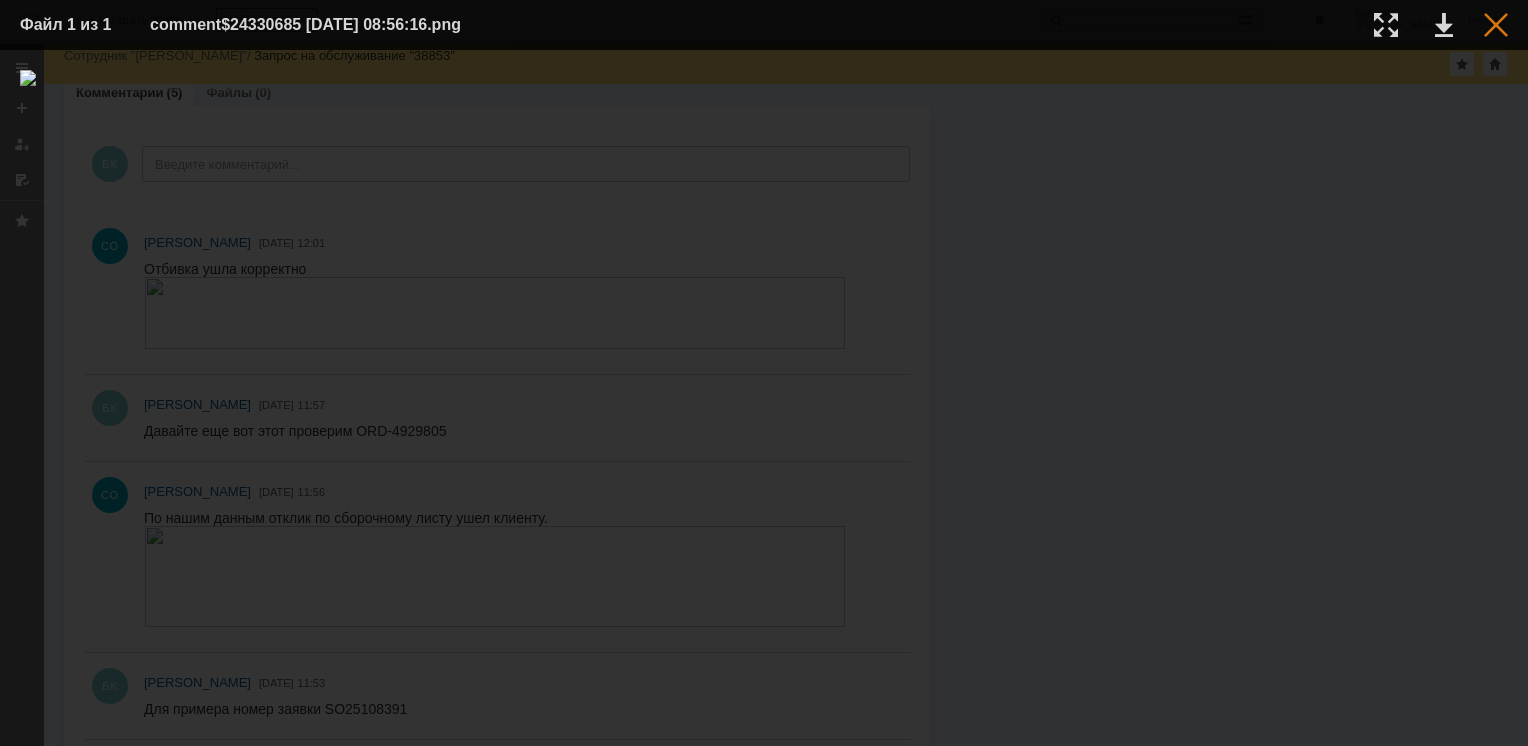 click at bounding box center [1496, 25] 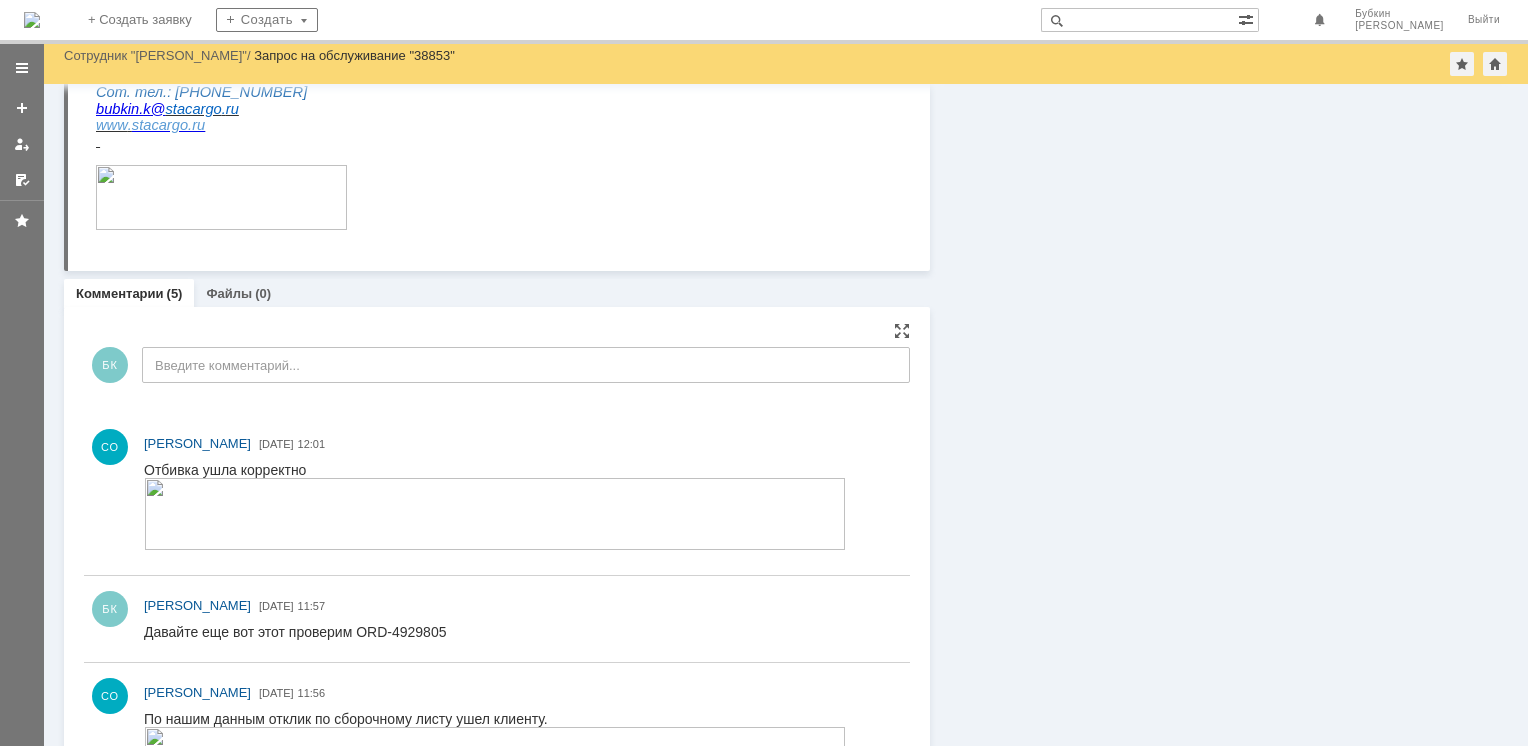 scroll, scrollTop: 300, scrollLeft: 0, axis: vertical 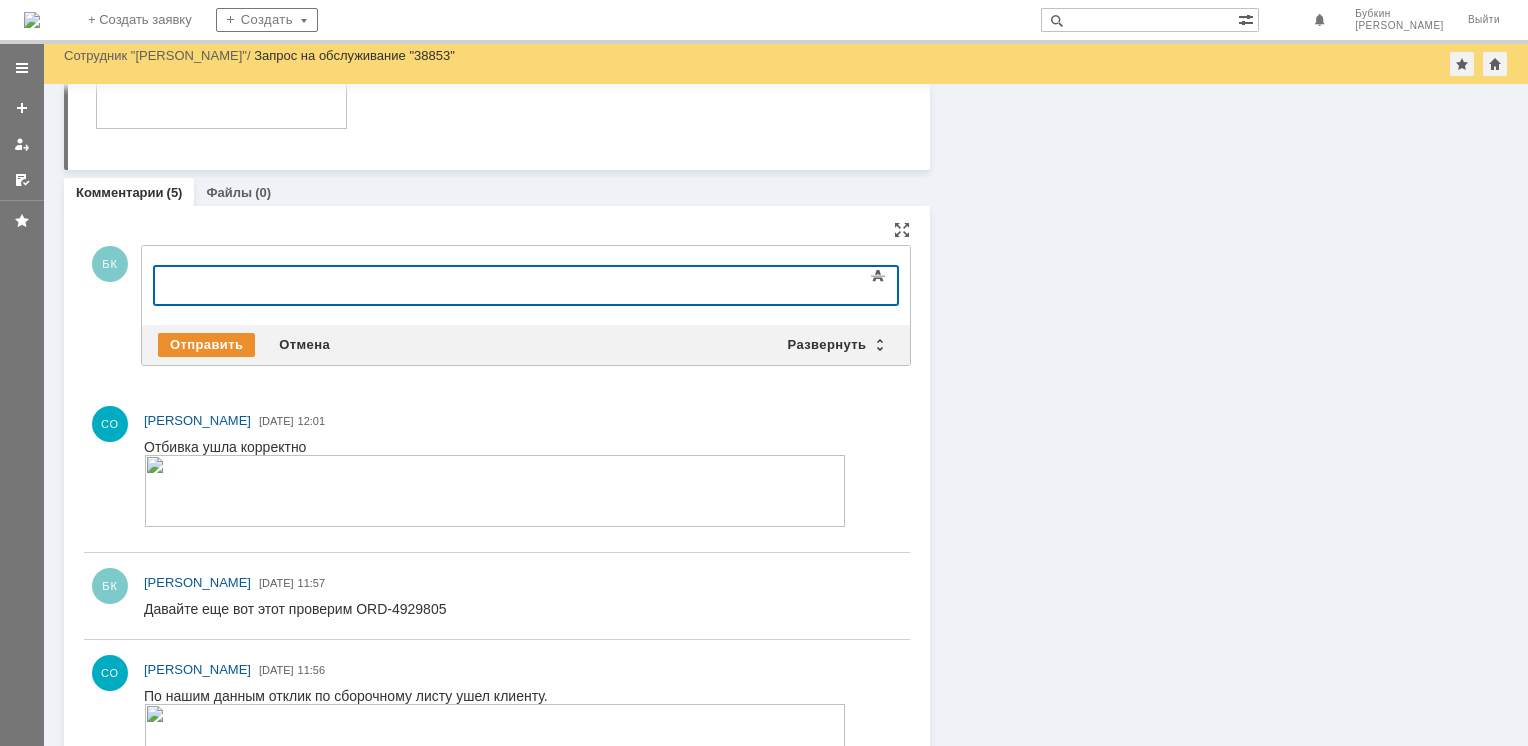 type 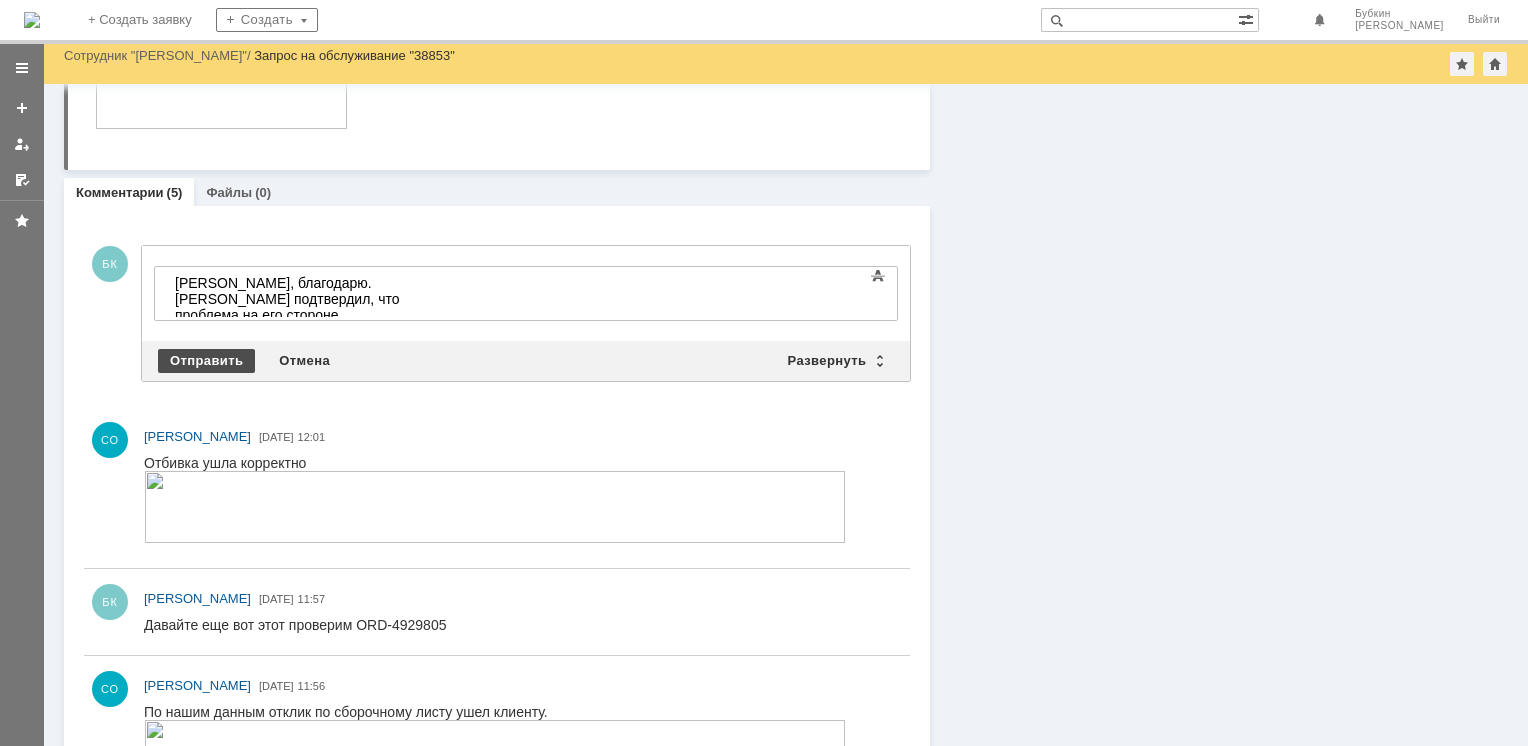 click on "Отправить" at bounding box center (206, 361) 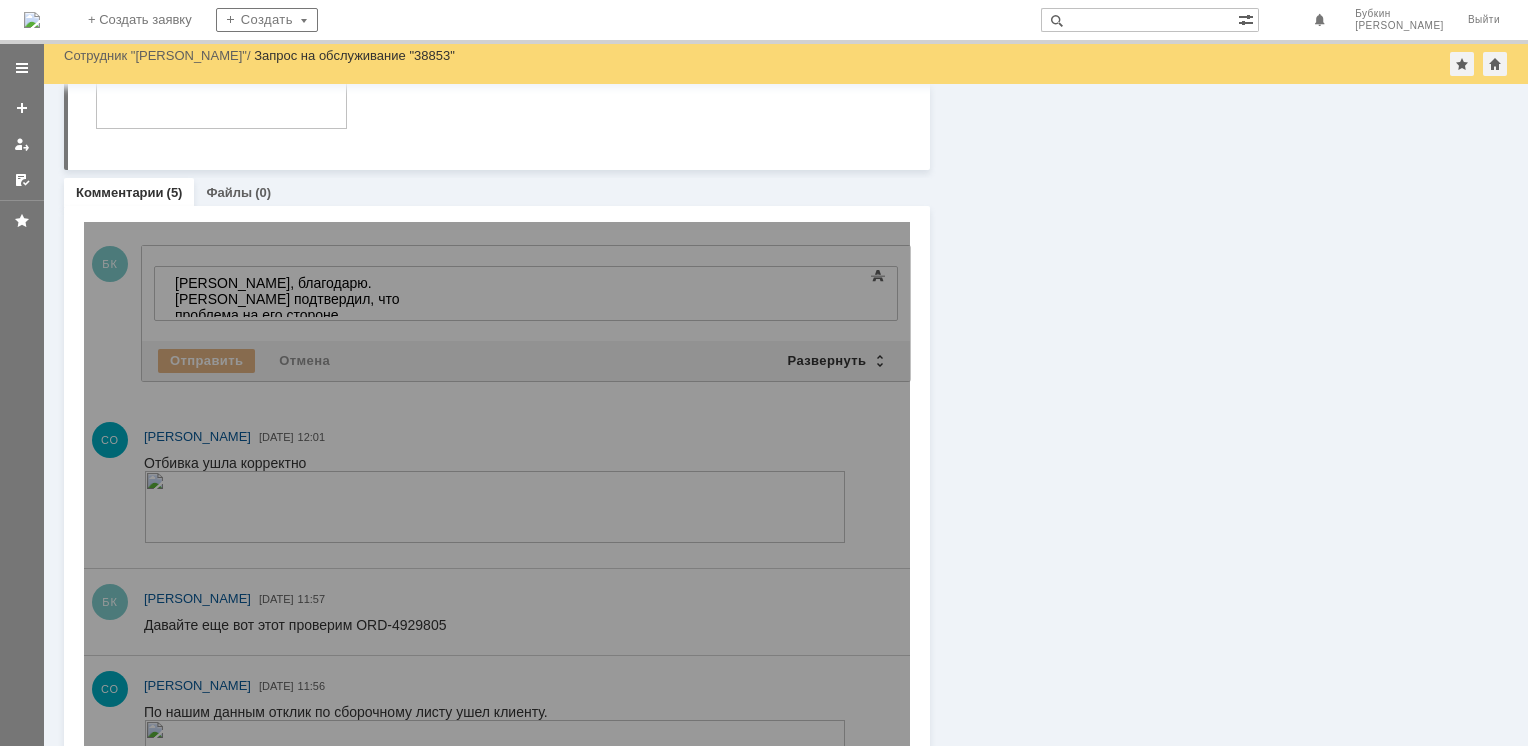 scroll, scrollTop: 0, scrollLeft: 0, axis: both 